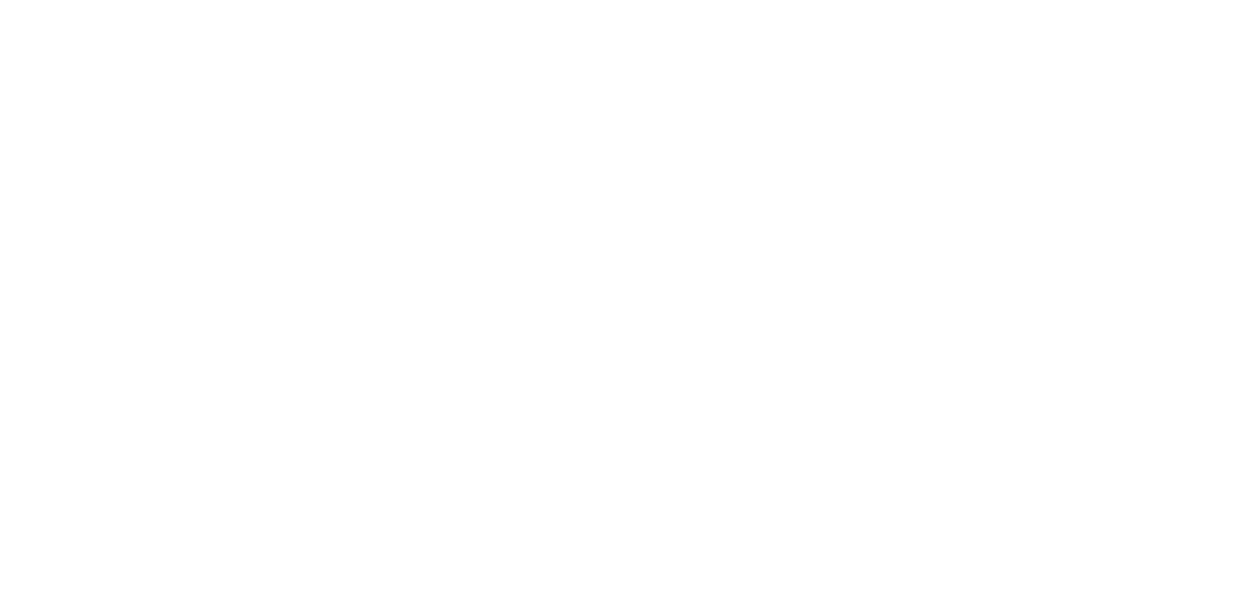 scroll, scrollTop: 0, scrollLeft: 0, axis: both 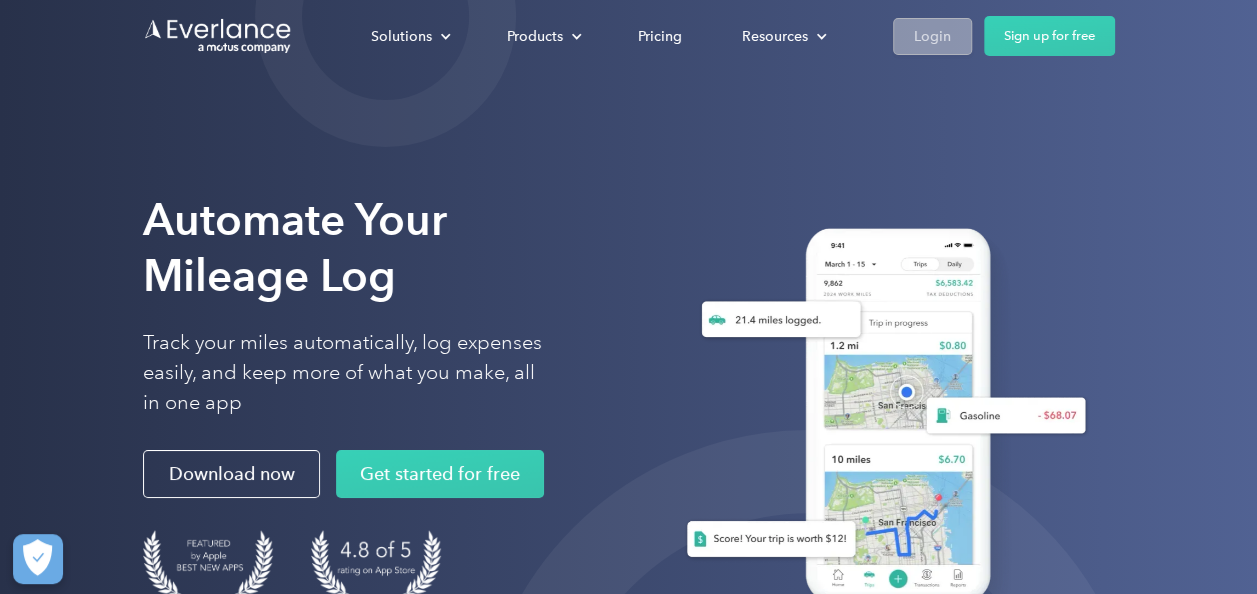 click on "Login" at bounding box center (932, 36) 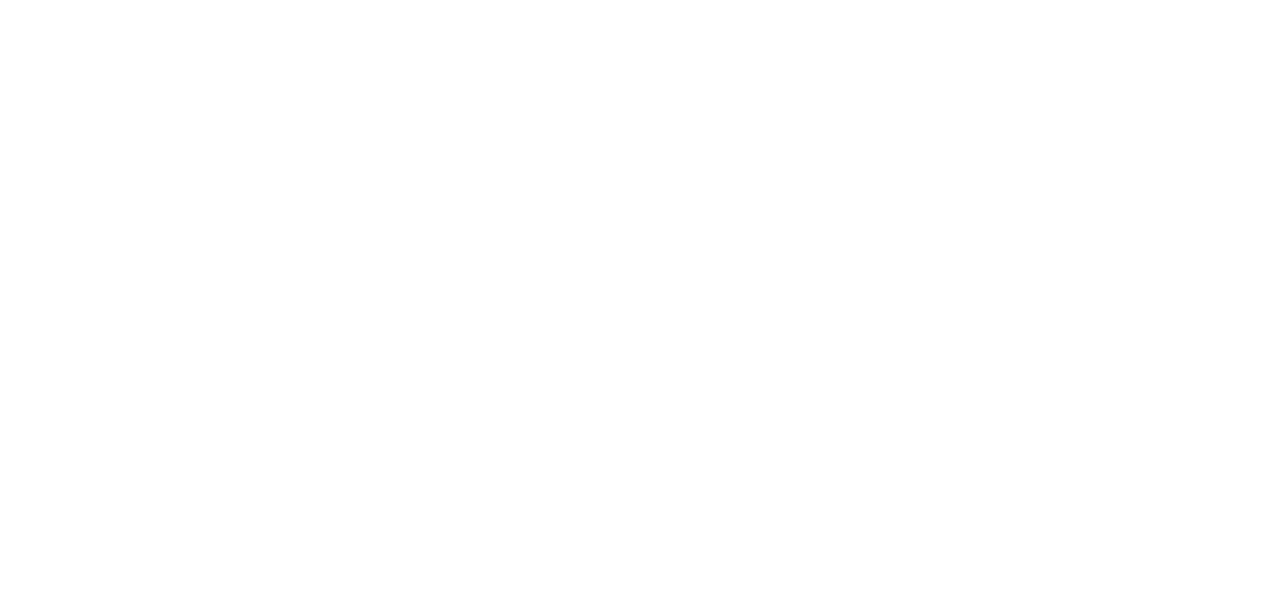 scroll, scrollTop: 0, scrollLeft: 0, axis: both 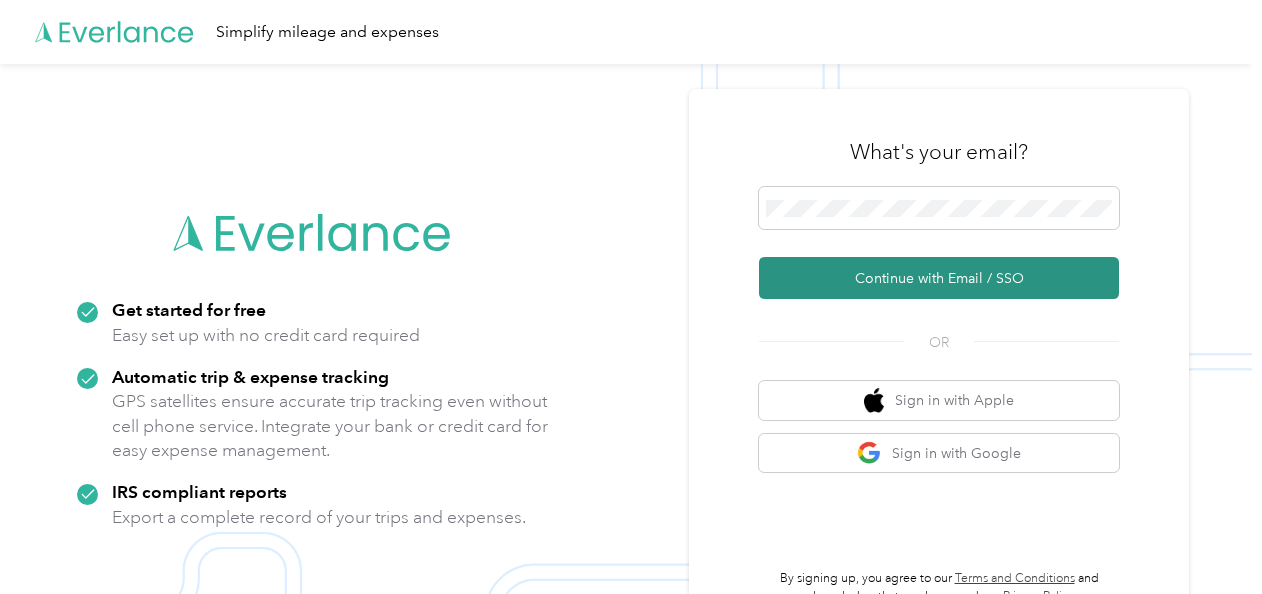 click on "Continue with Email / SSO" at bounding box center [939, 278] 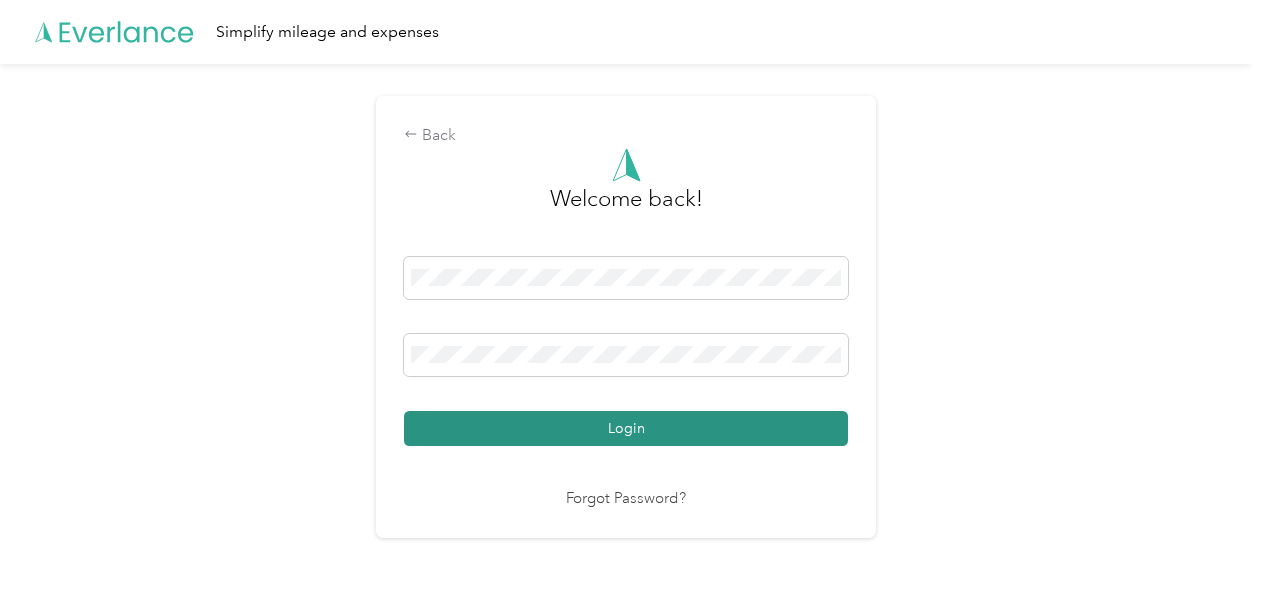 click on "Login" at bounding box center [626, 428] 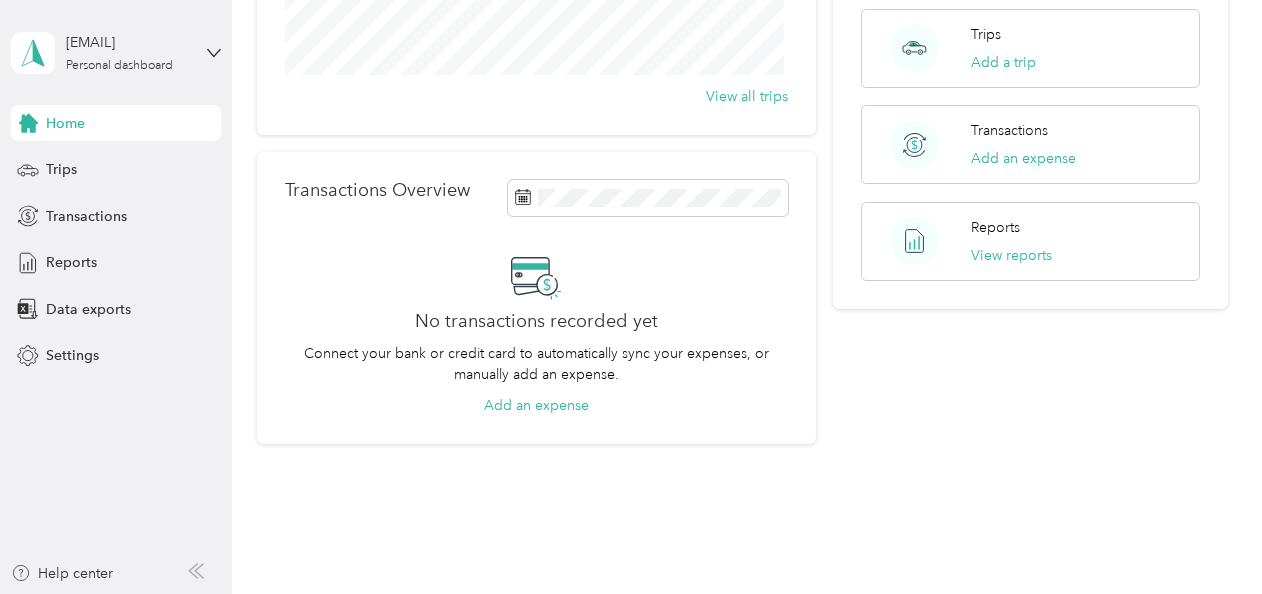 scroll, scrollTop: 0, scrollLeft: 0, axis: both 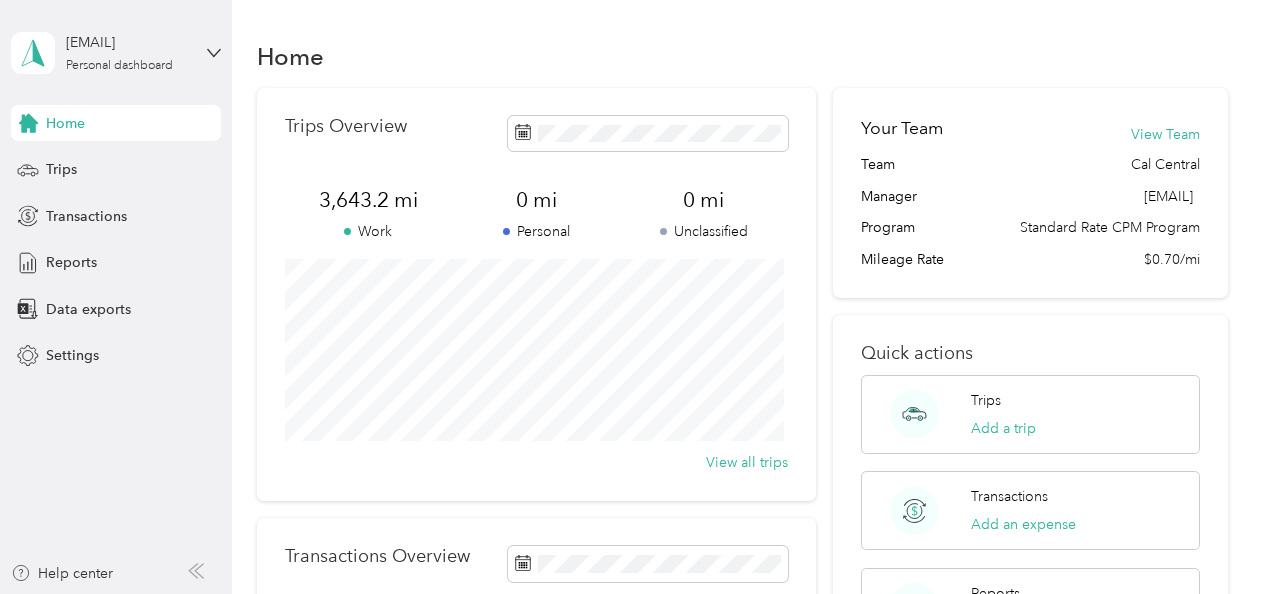 click on "Trips Overview 3,643.2   mi Work 0   mi Personal 0   mi Unclassified View all trips Transactions Overview No transactions recorded yet Connect your bank or credit card to automatically sync your expenses, or manually add an expense. Add an expense Your Team View Team Team Cal Central Manager [EMAIL] Program Standard Rate CPM Program Mileage Rate $0.70/mi Quick actions Trips Add a trip Transactions Add an expense Reports View reports" at bounding box center (742, 449) 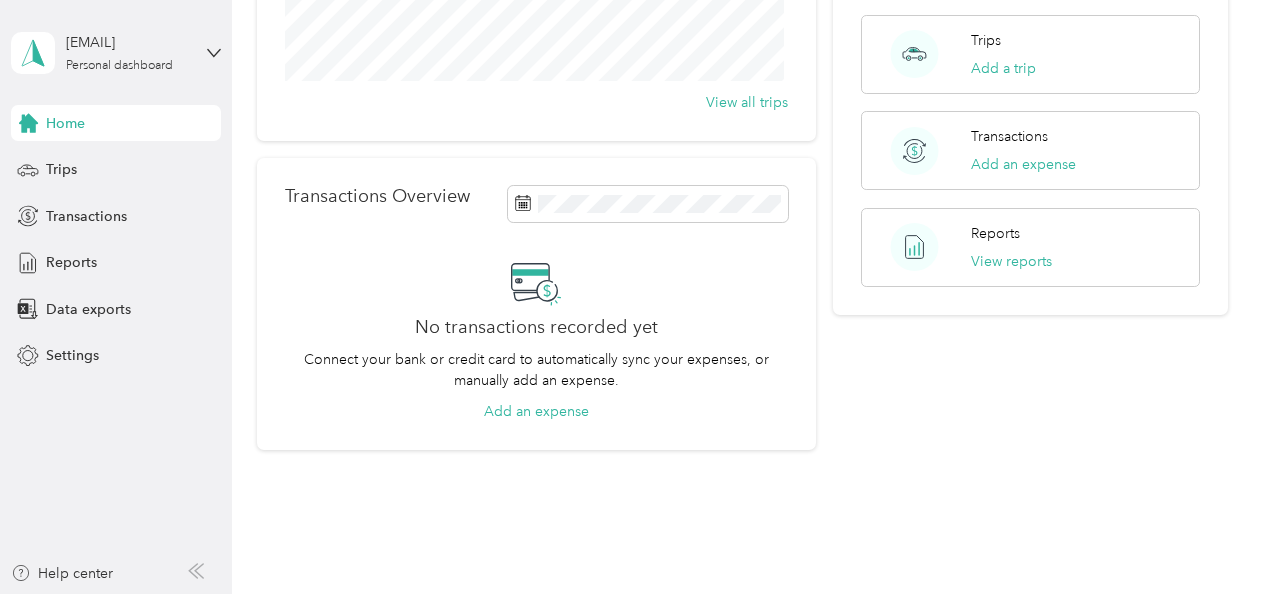 scroll, scrollTop: 0, scrollLeft: 0, axis: both 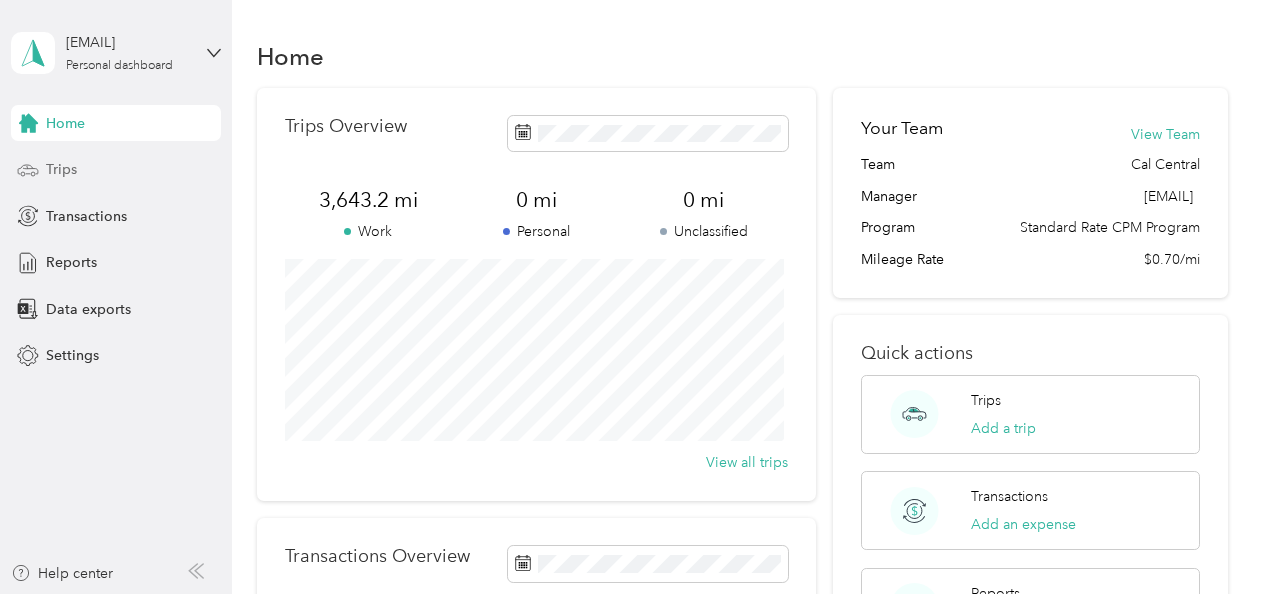 click on "Trips" at bounding box center (61, 169) 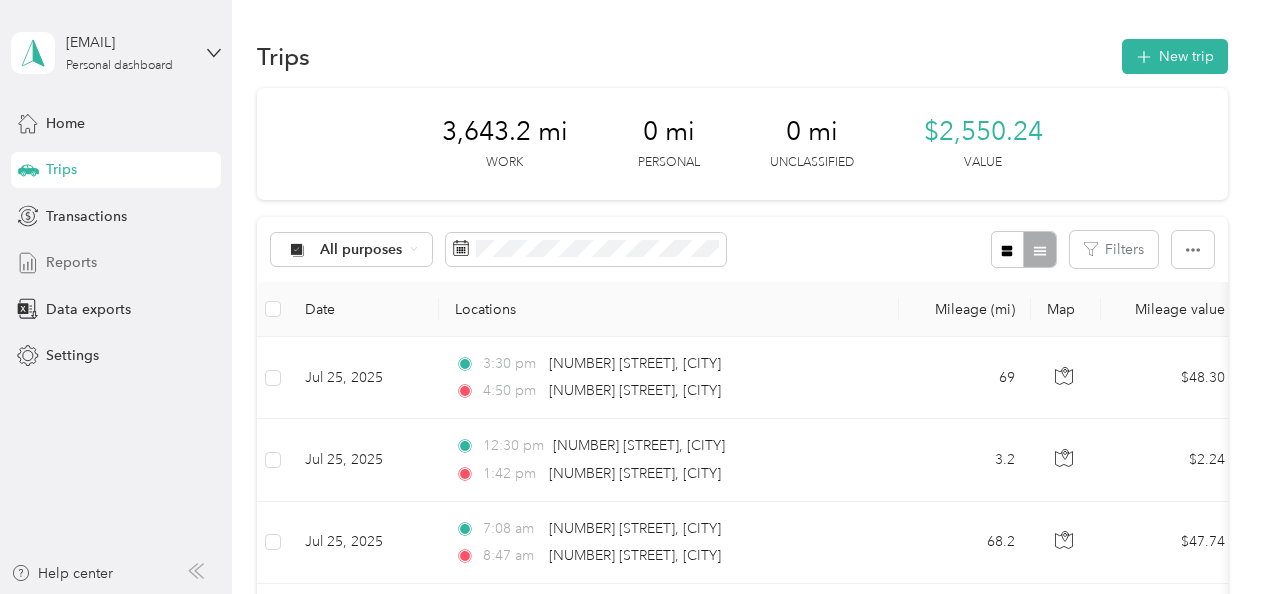 click on "Reports" at bounding box center (71, 262) 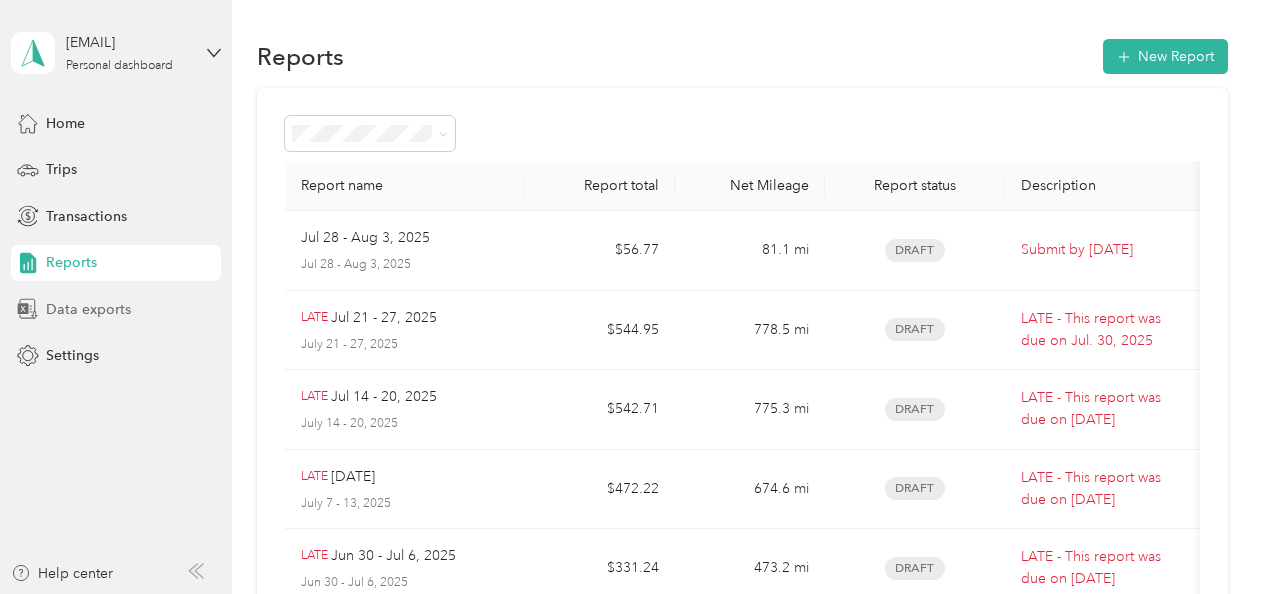 click on "Data exports" at bounding box center (88, 309) 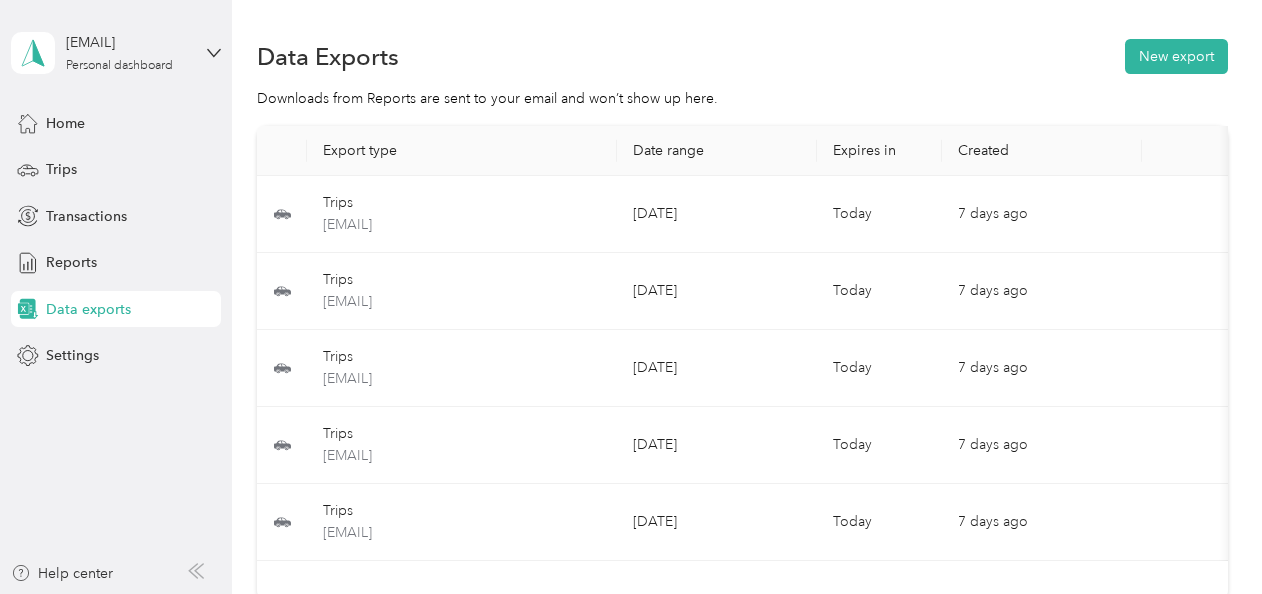 click on "Data exports" at bounding box center [88, 309] 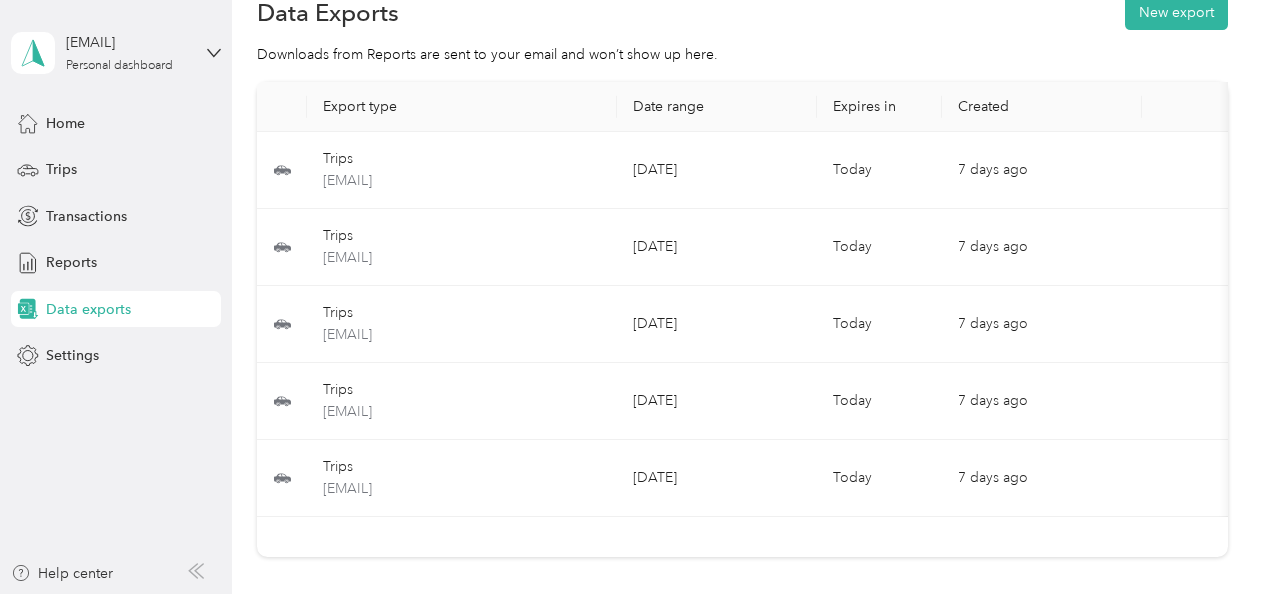 scroll, scrollTop: 43, scrollLeft: 0, axis: vertical 